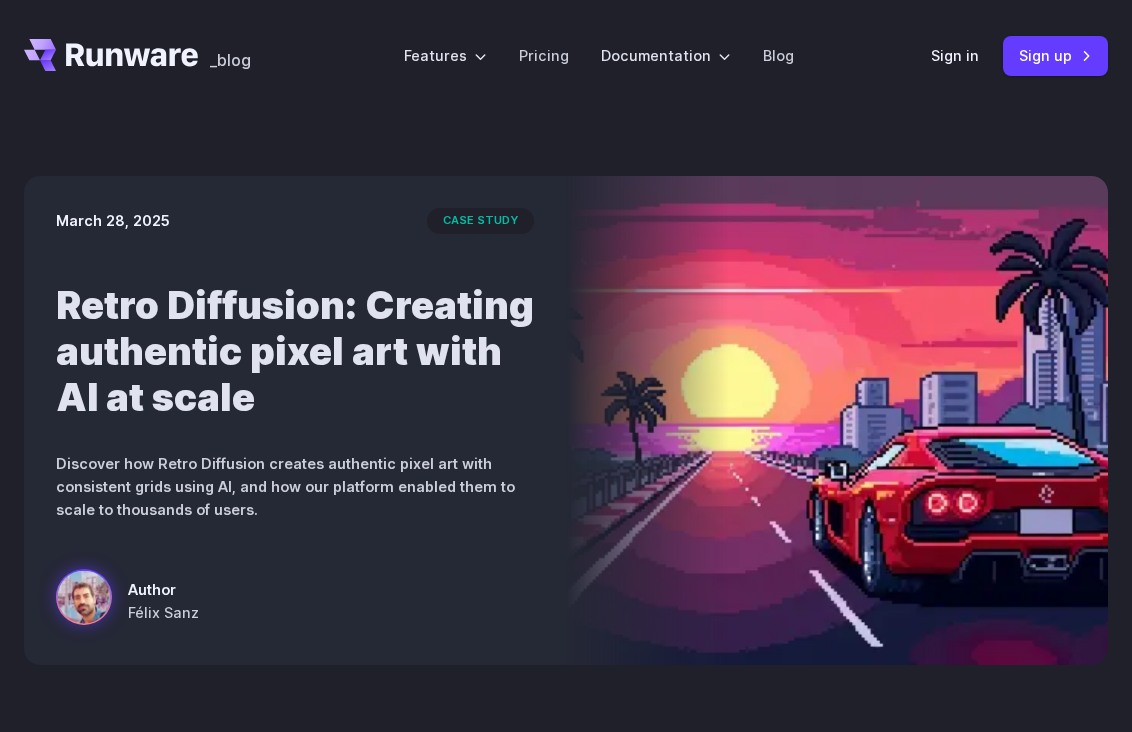 scroll, scrollTop: 0, scrollLeft: 0, axis: both 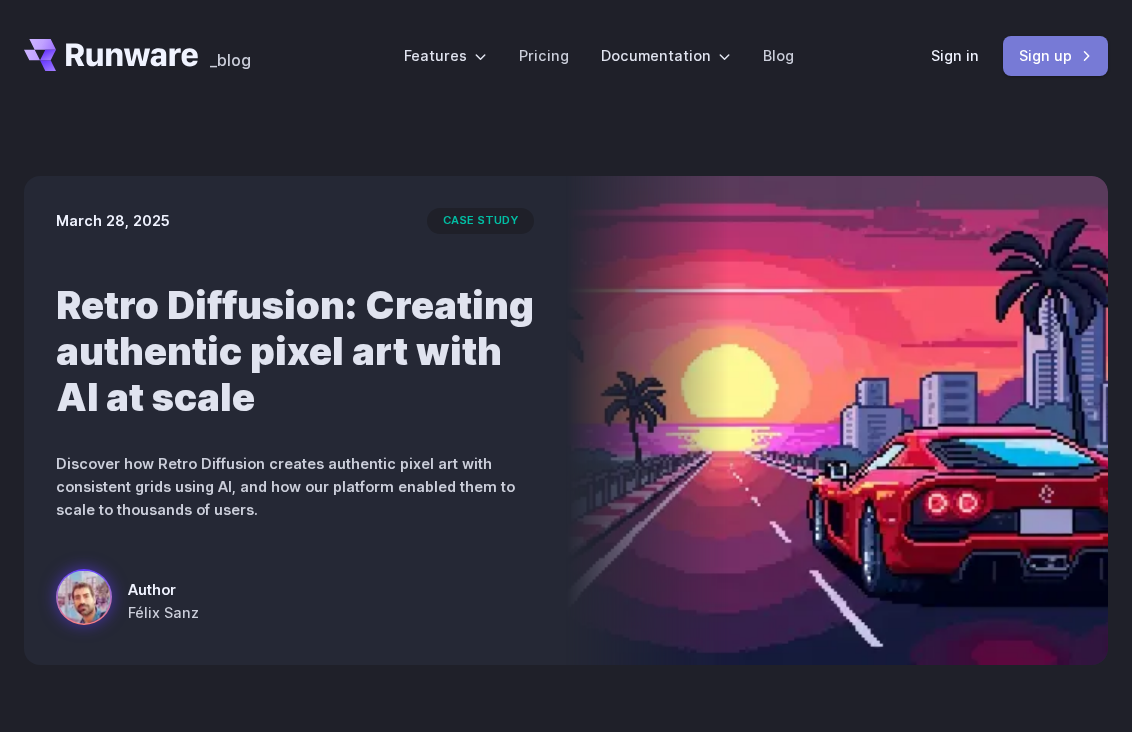 click on "Sign up" at bounding box center (1055, 55) 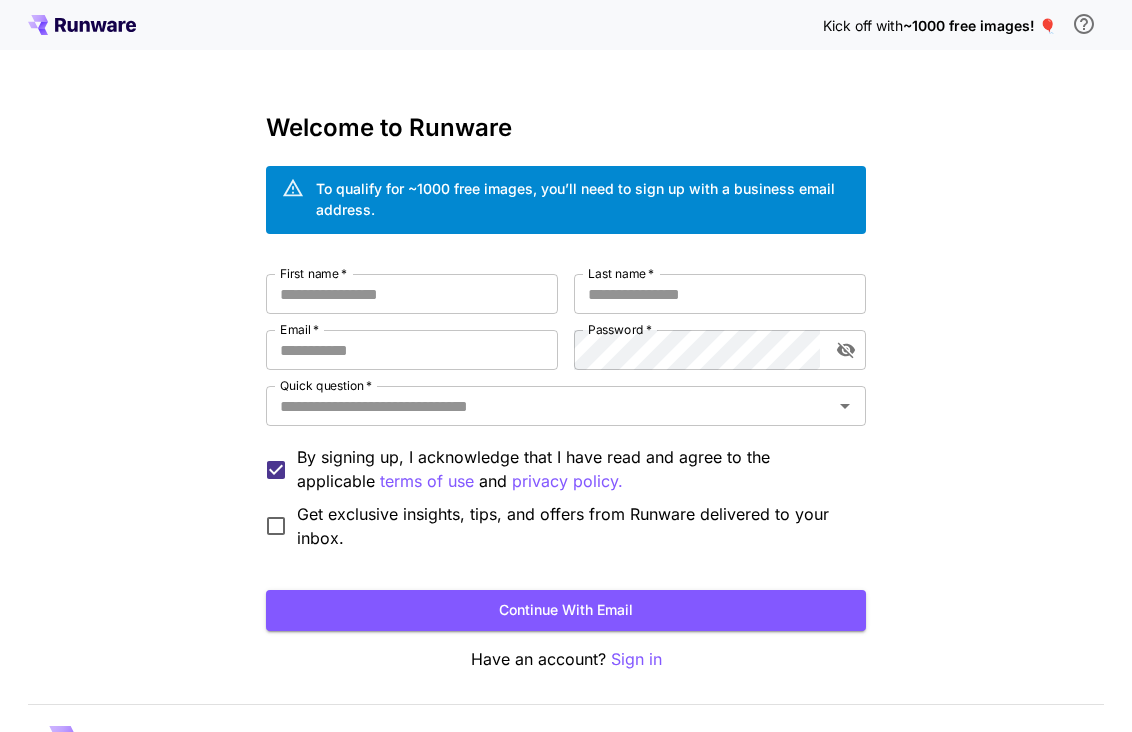 scroll, scrollTop: 0, scrollLeft: 0, axis: both 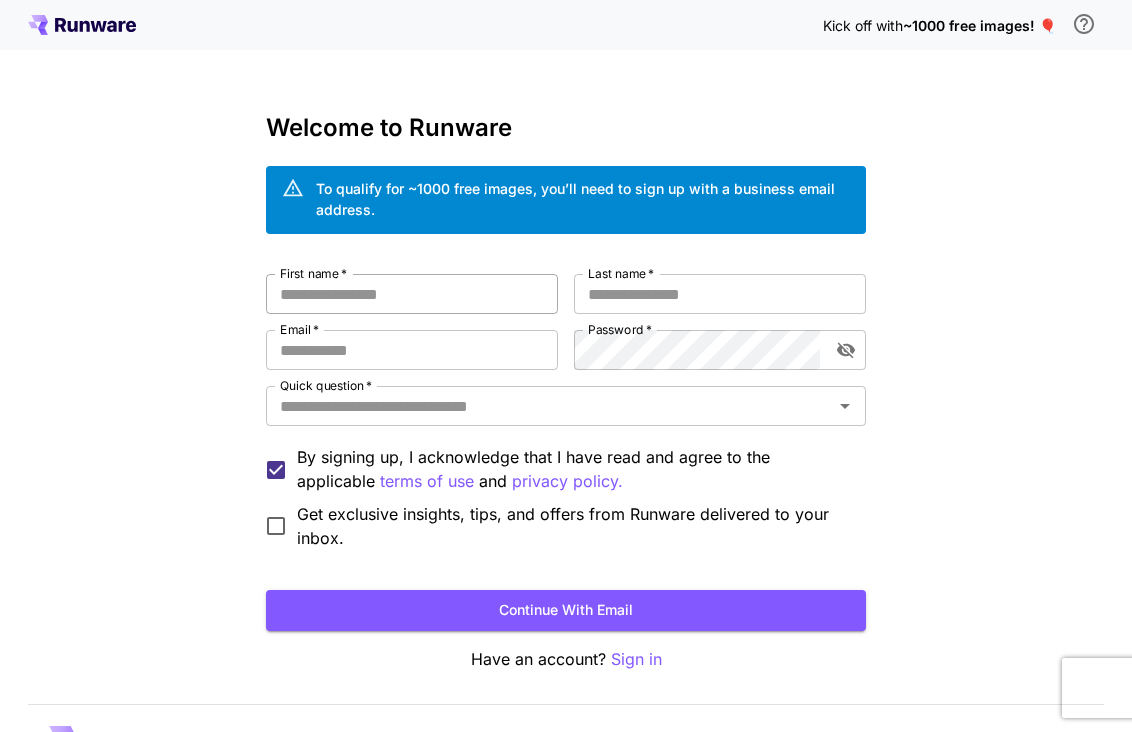click on "First name   *" at bounding box center [412, 294] 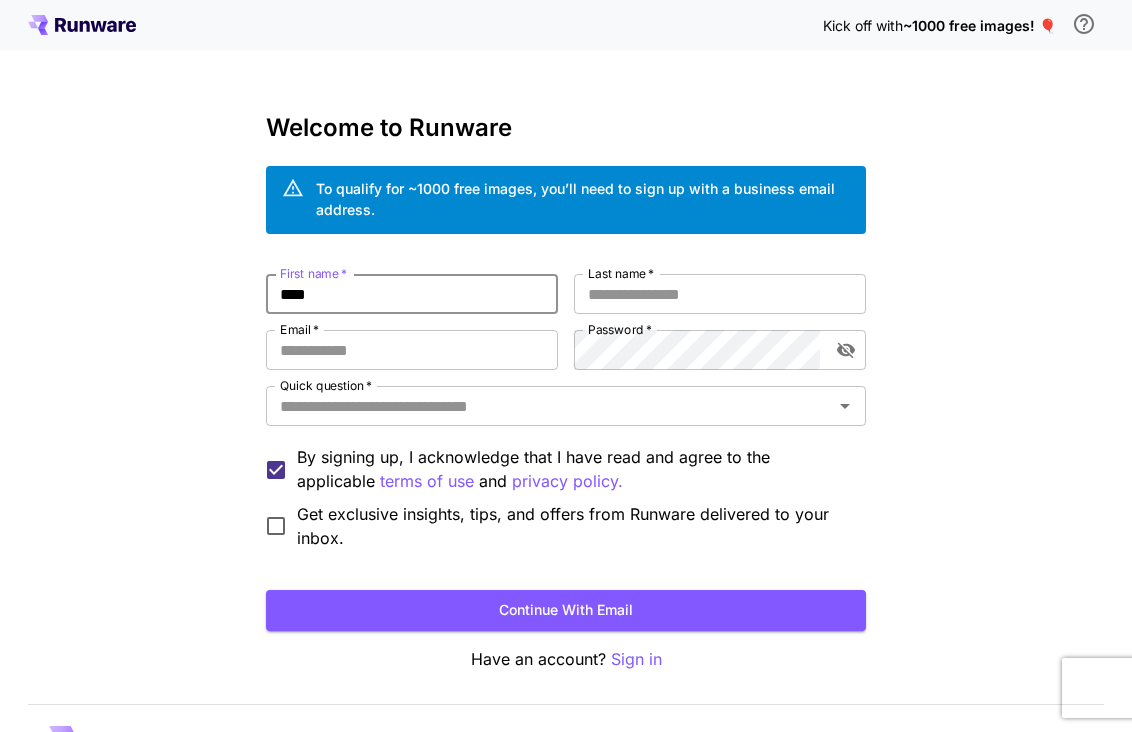 type on "****" 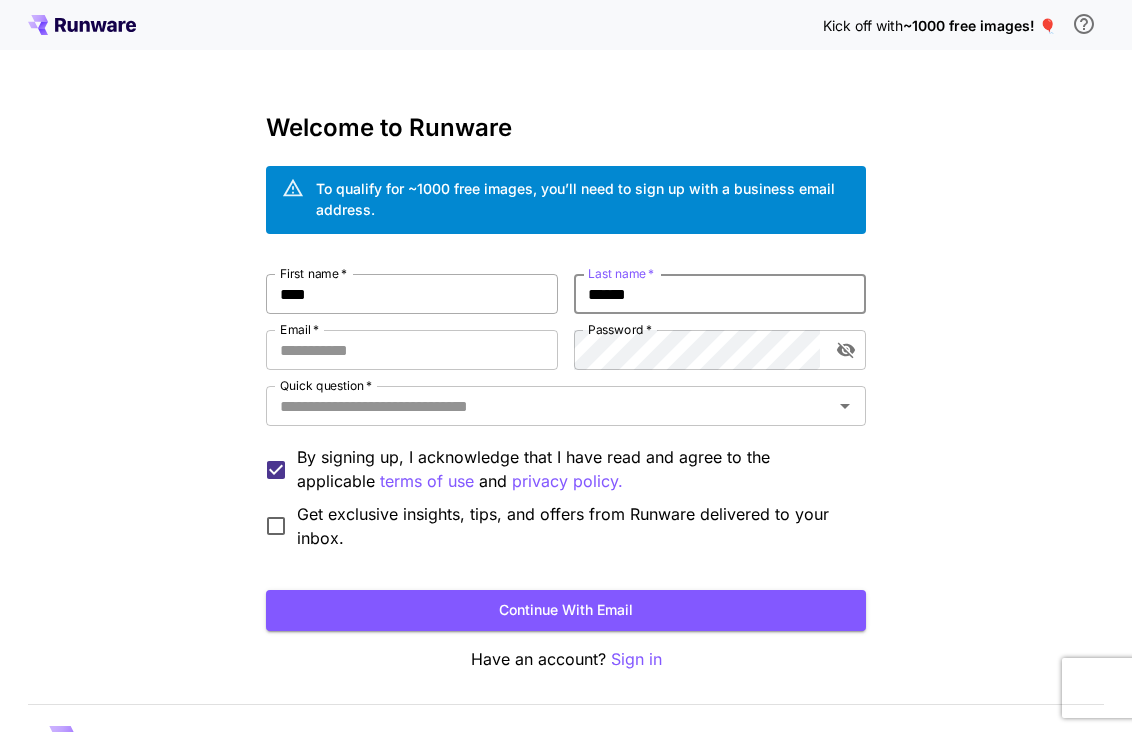 type on "******" 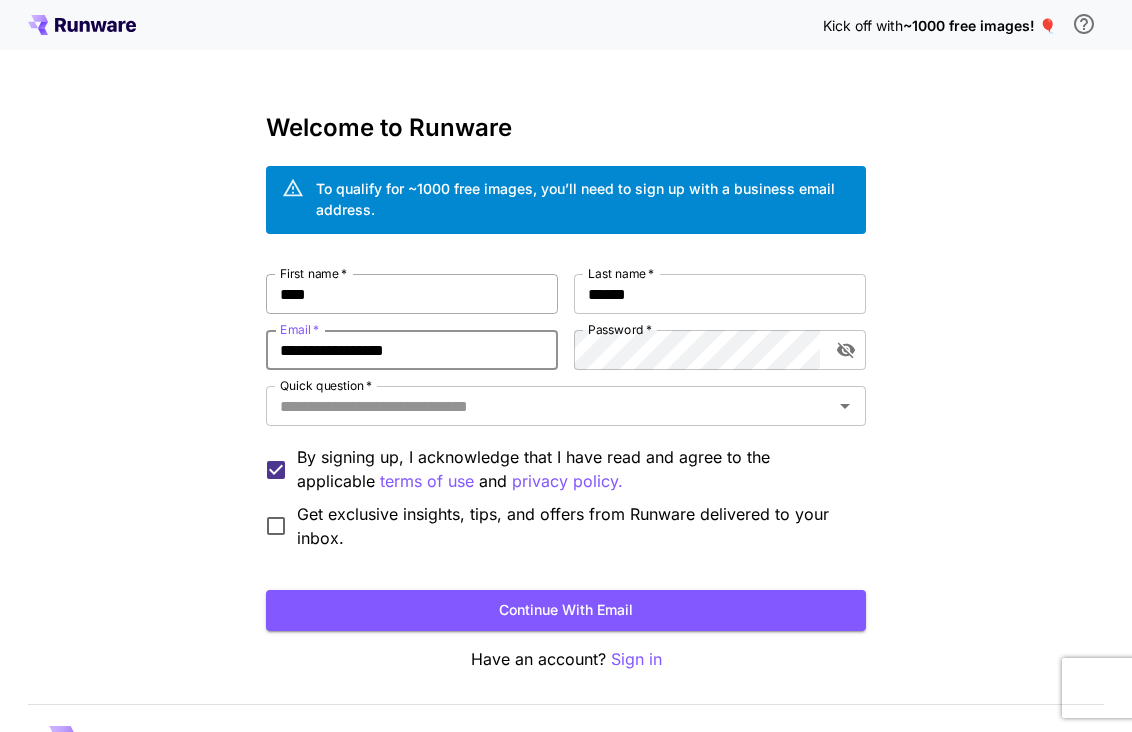 type on "**********" 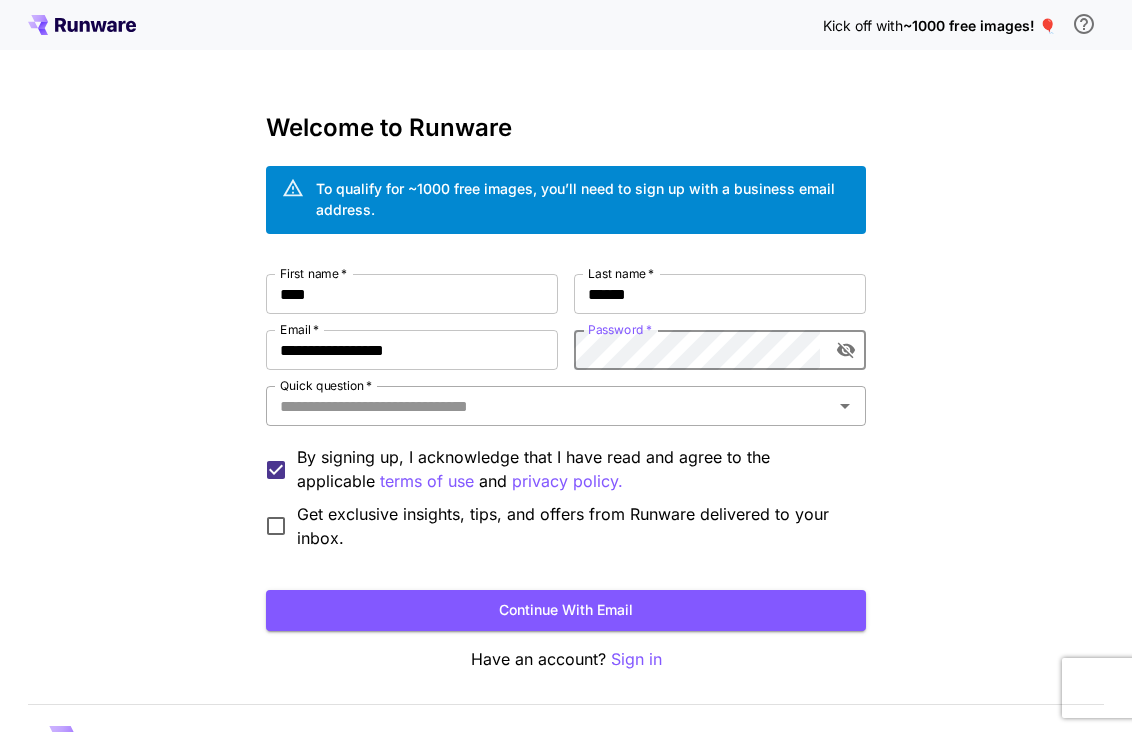 click on "Quick question   *" at bounding box center (549, 406) 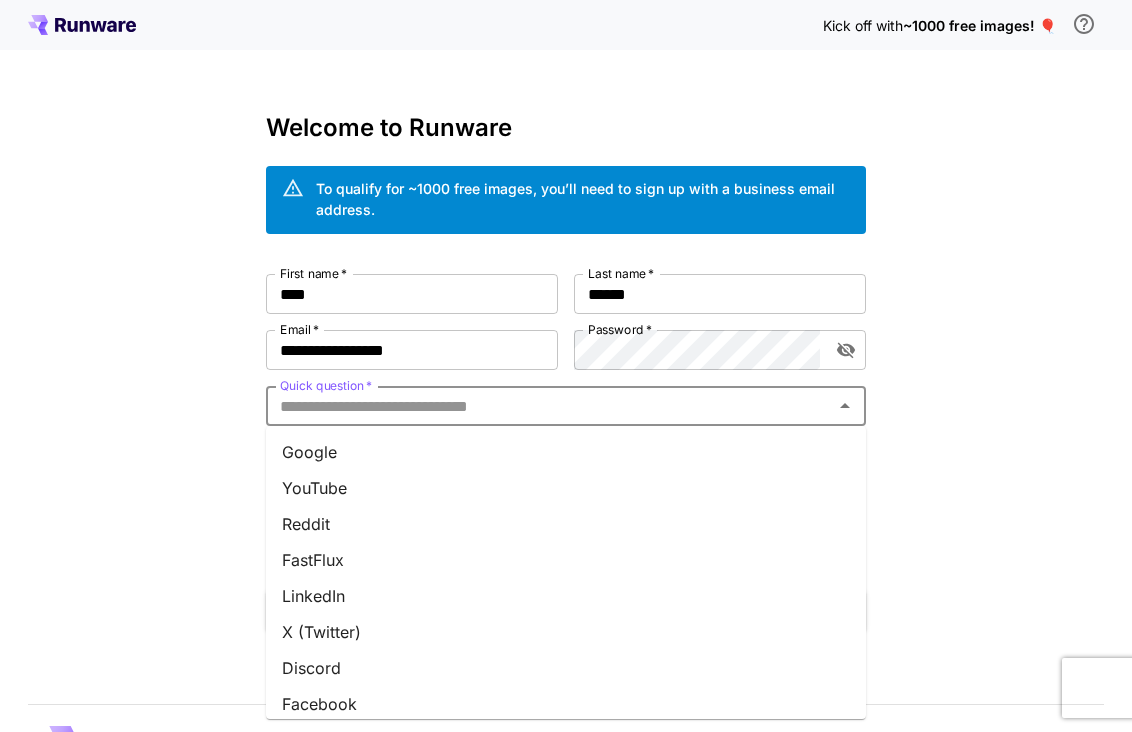 click on "Reddit" at bounding box center (566, 524) 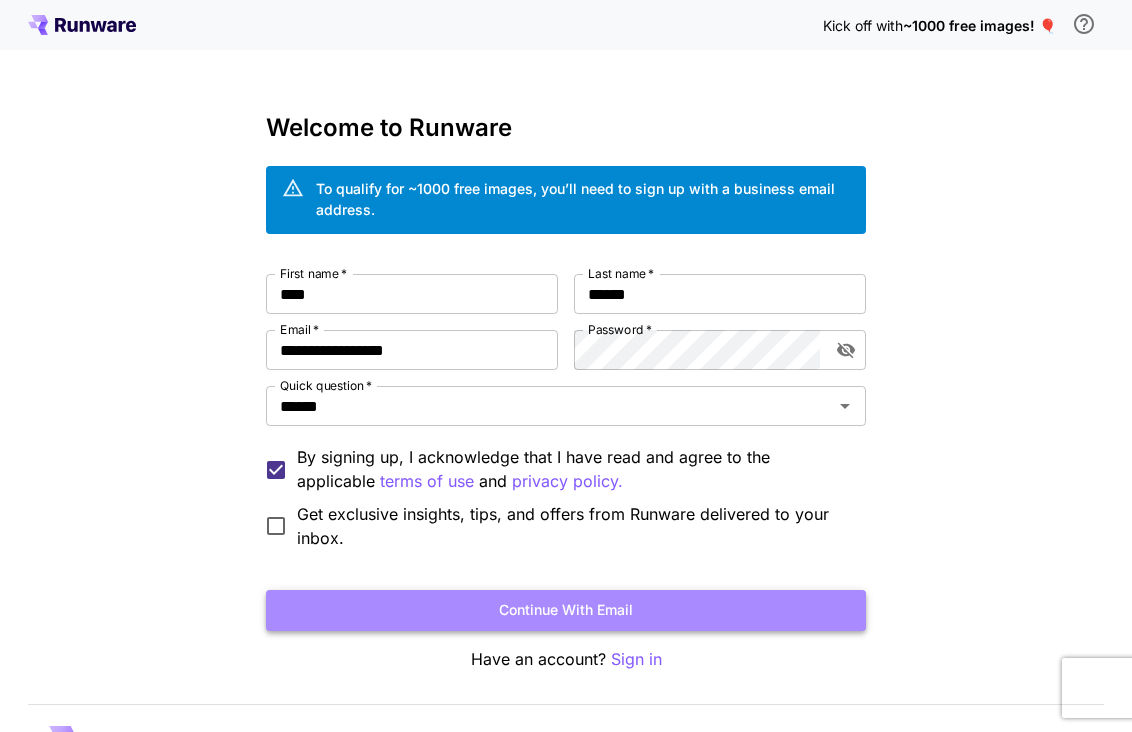 click on "Continue with email" at bounding box center (566, 610) 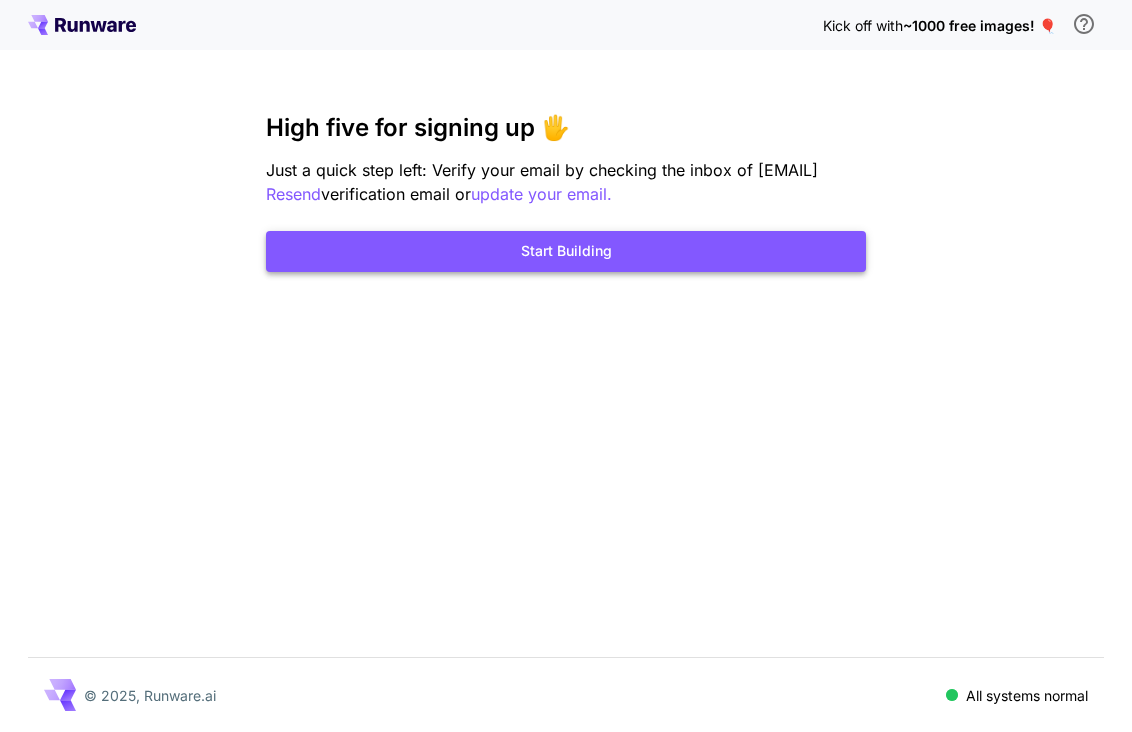 click on "Start Building" at bounding box center [566, 251] 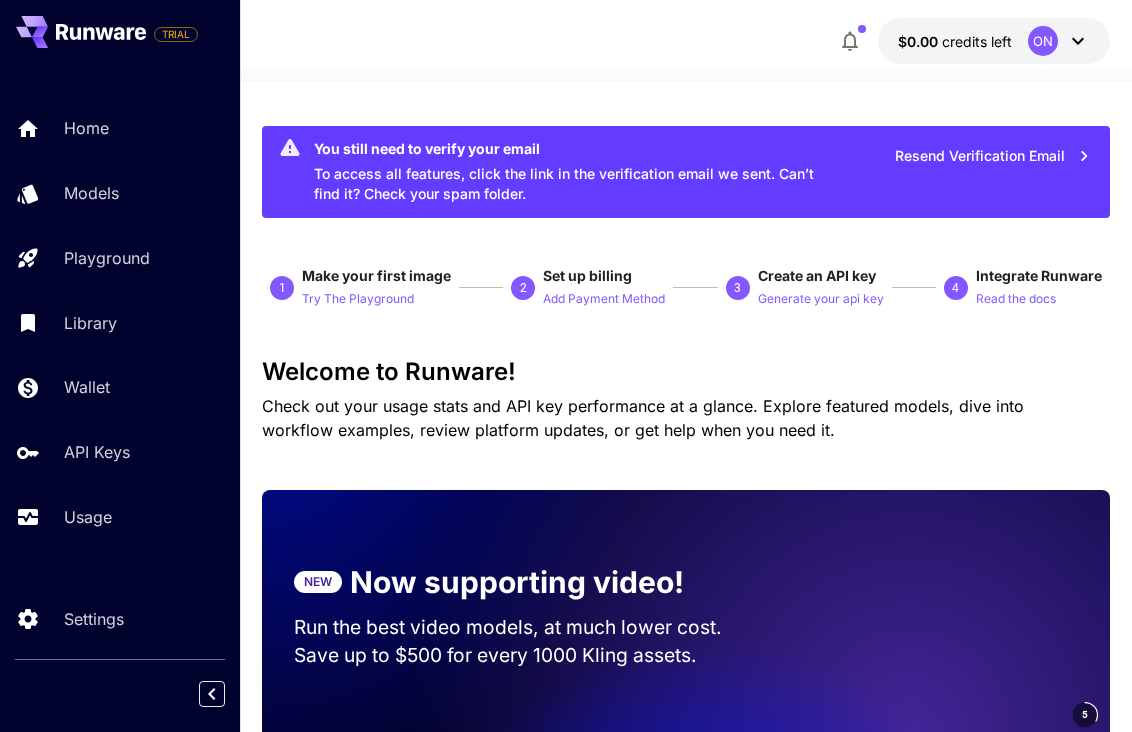 click on "Resend Verification Email" at bounding box center [993, 156] 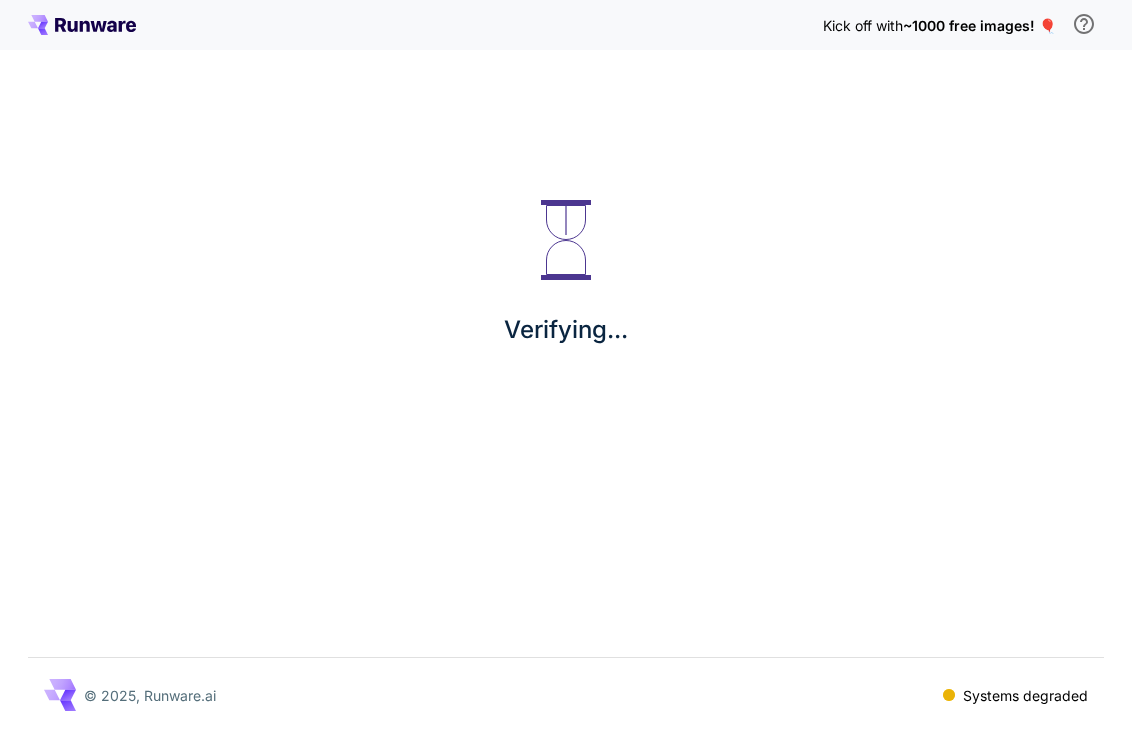 scroll, scrollTop: 0, scrollLeft: 0, axis: both 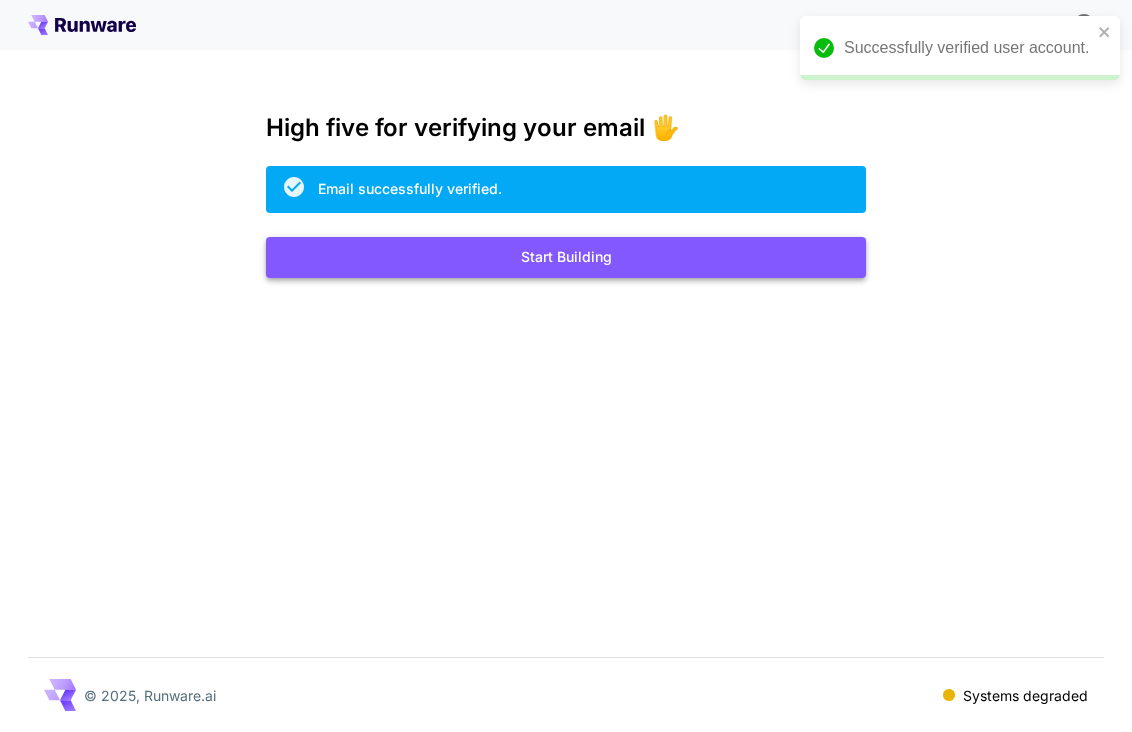 click on "Start Building" at bounding box center (566, 257) 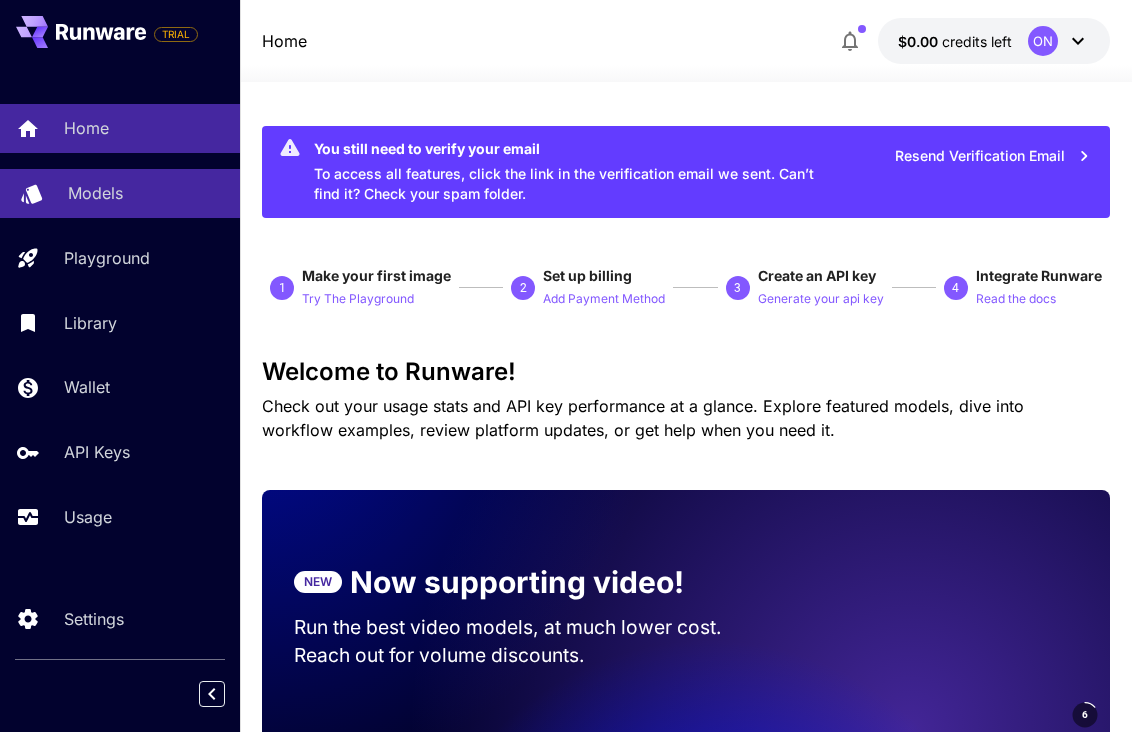 click on "Models" at bounding box center [120, 193] 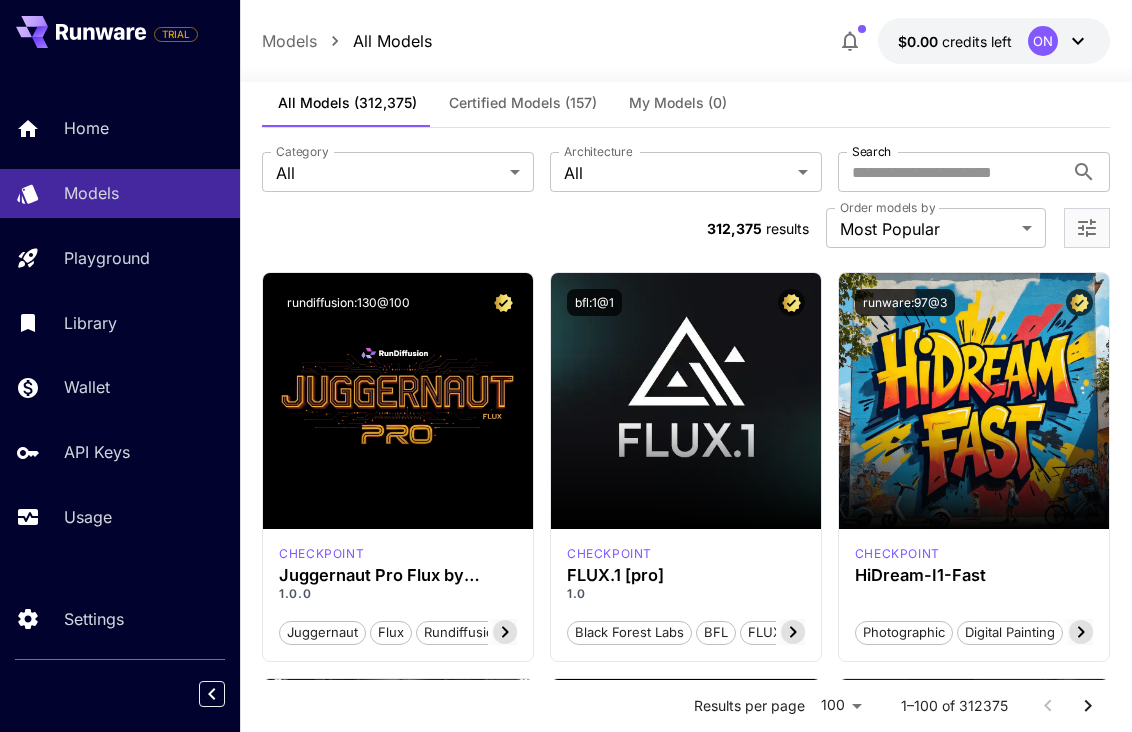scroll, scrollTop: 0, scrollLeft: 0, axis: both 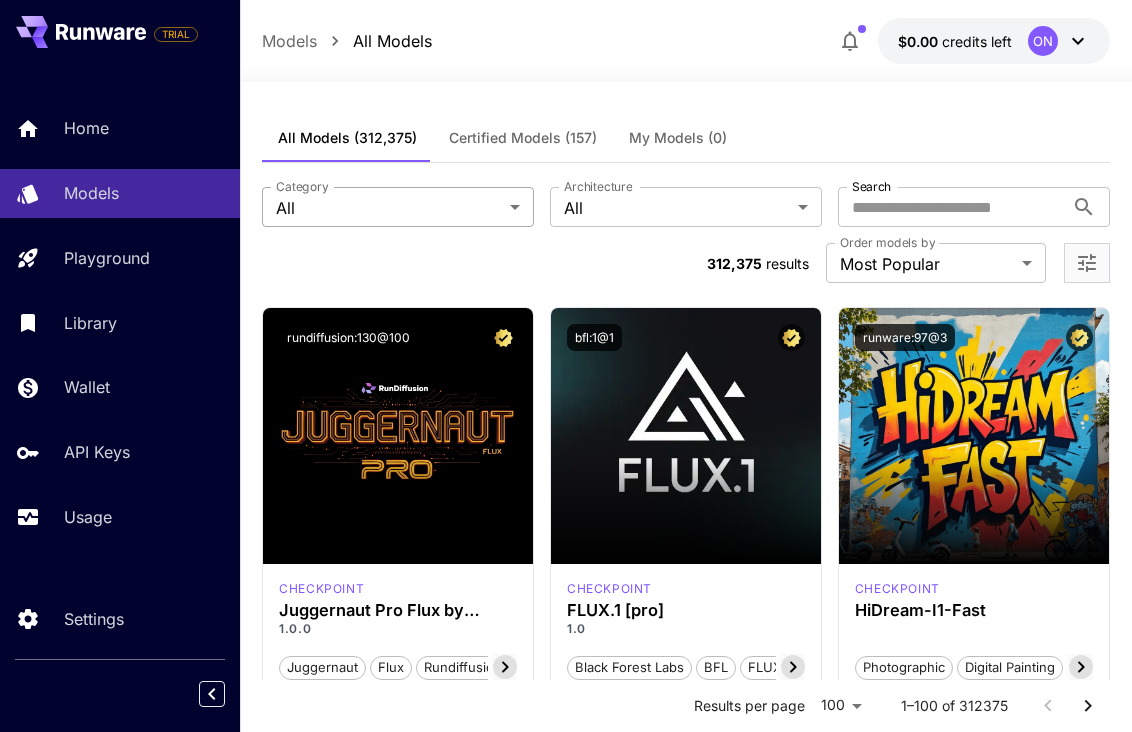click on "**********" at bounding box center [566, 12232] 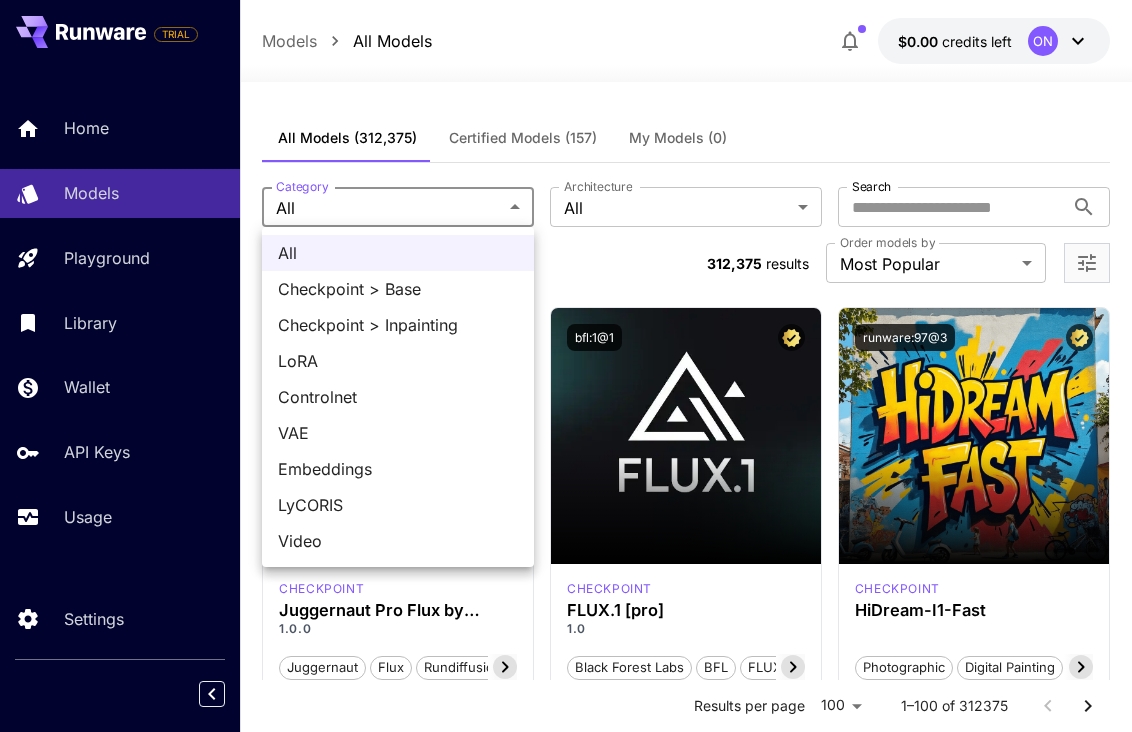 click at bounding box center [566, 366] 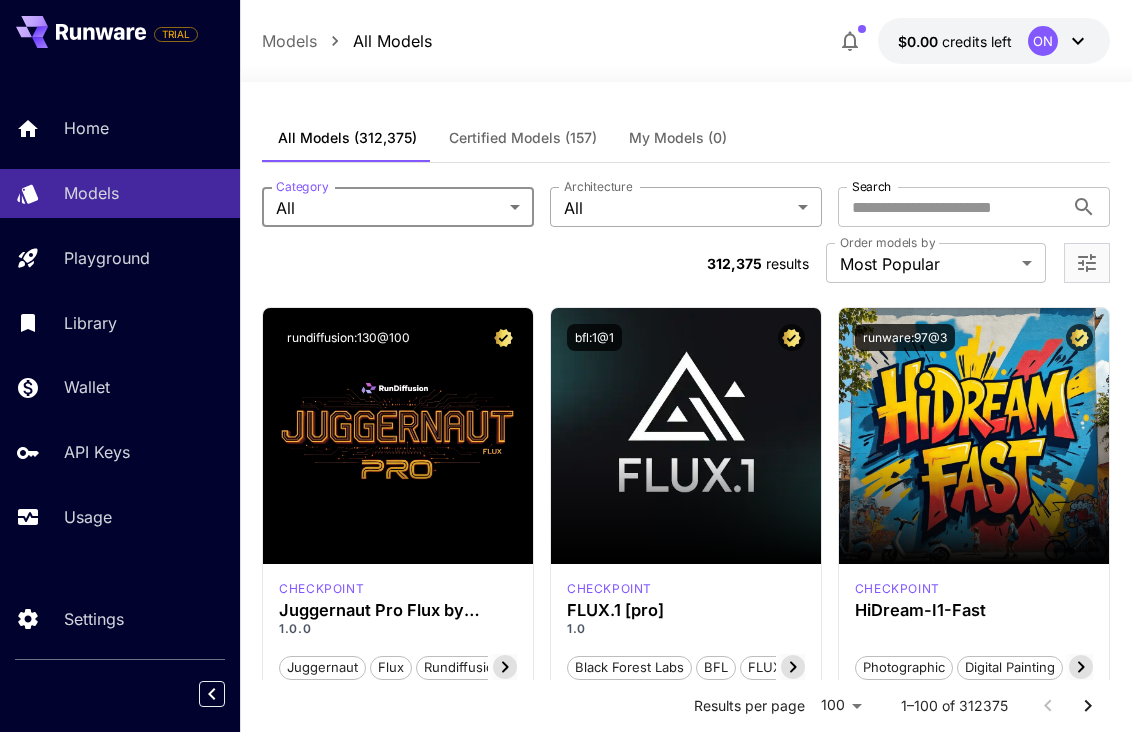 click on "**********" at bounding box center [566, 12232] 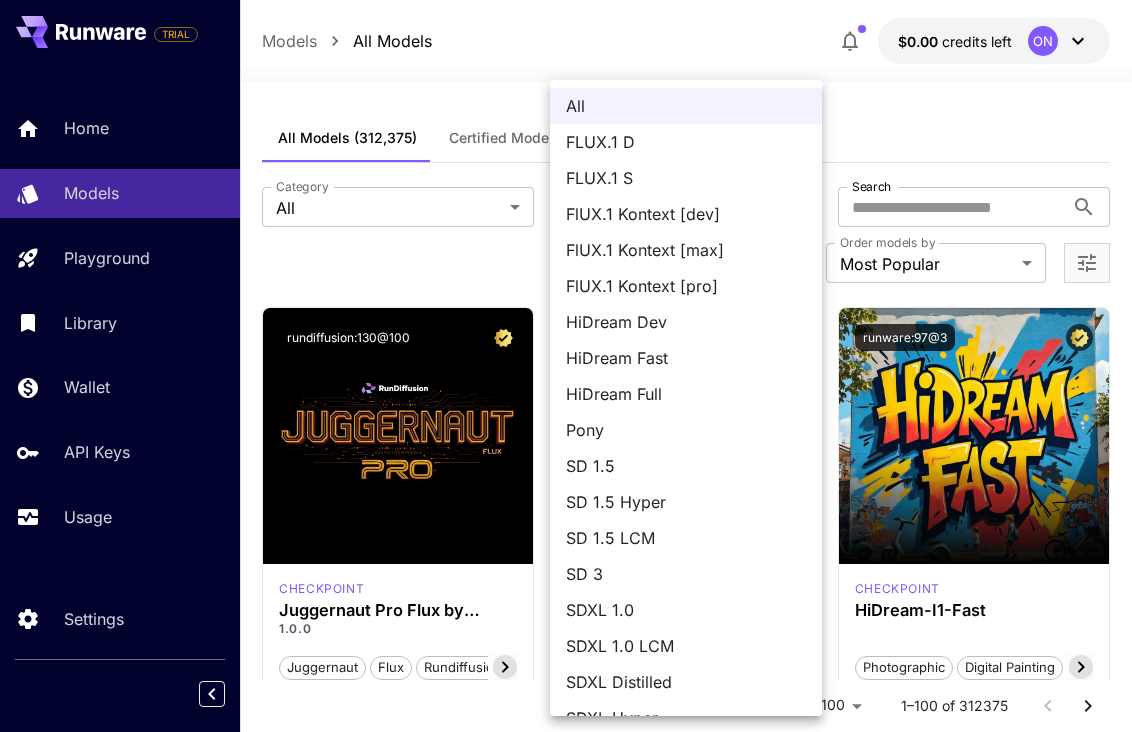 click at bounding box center [566, 366] 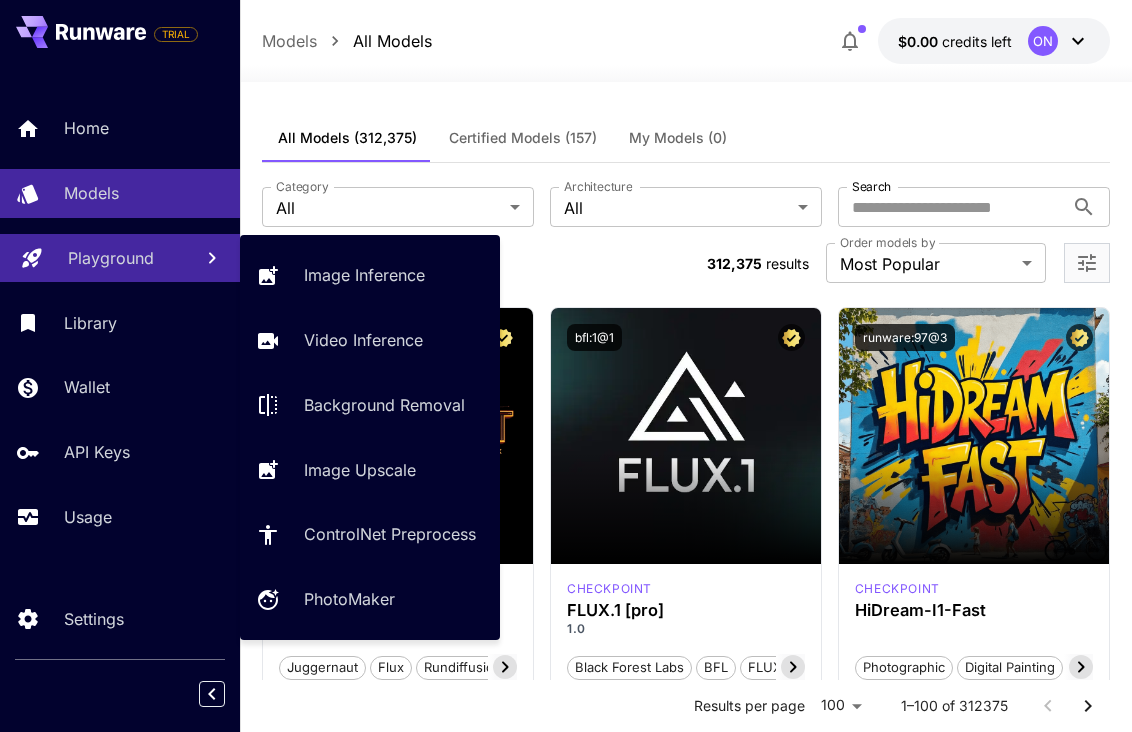 click on "Playground" at bounding box center (120, 258) 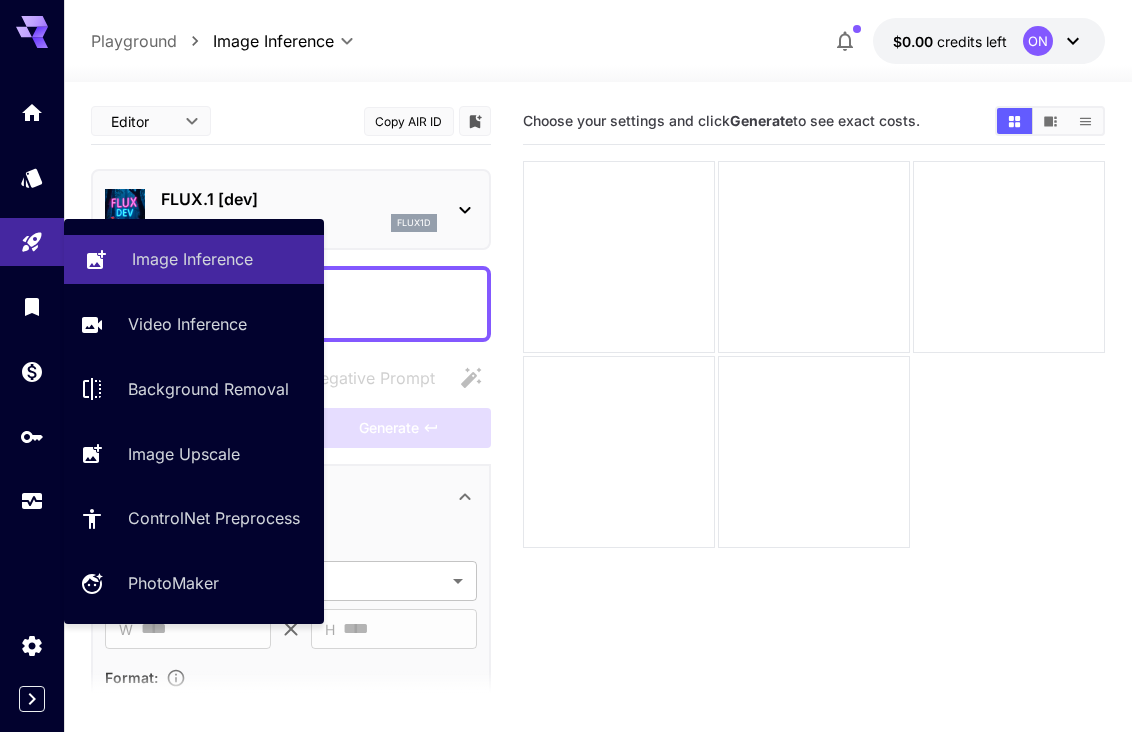 click on "Image Inference" at bounding box center [192, 259] 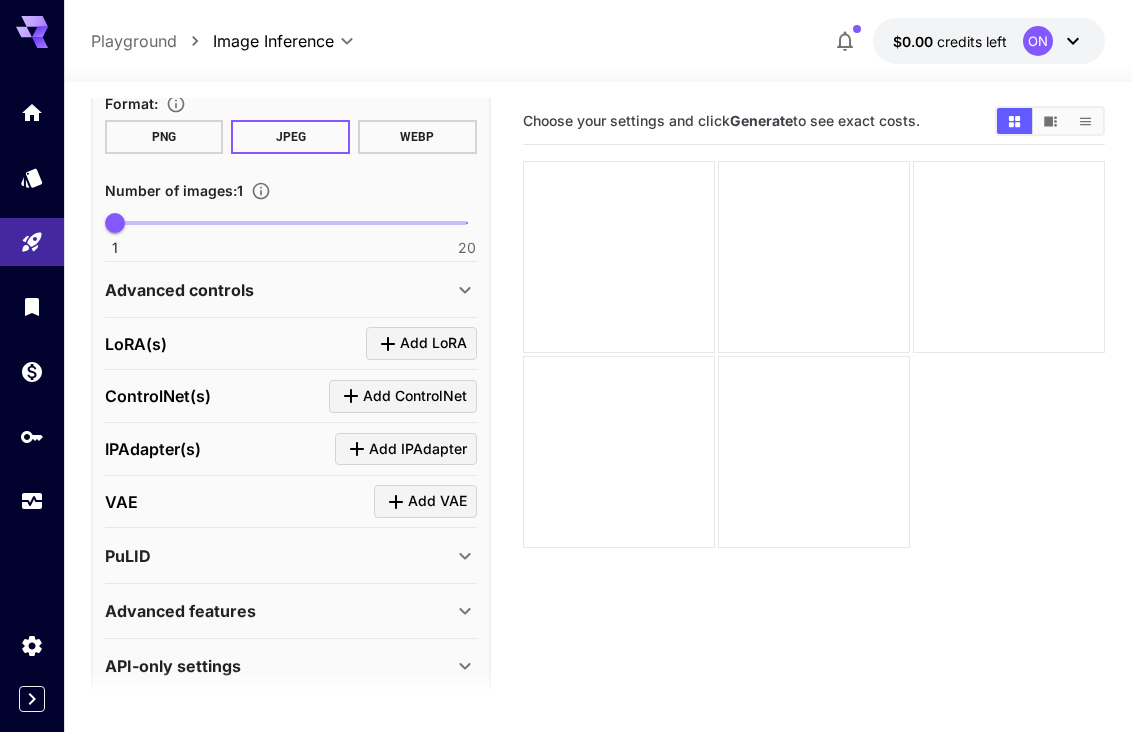 scroll, scrollTop: 599, scrollLeft: 0, axis: vertical 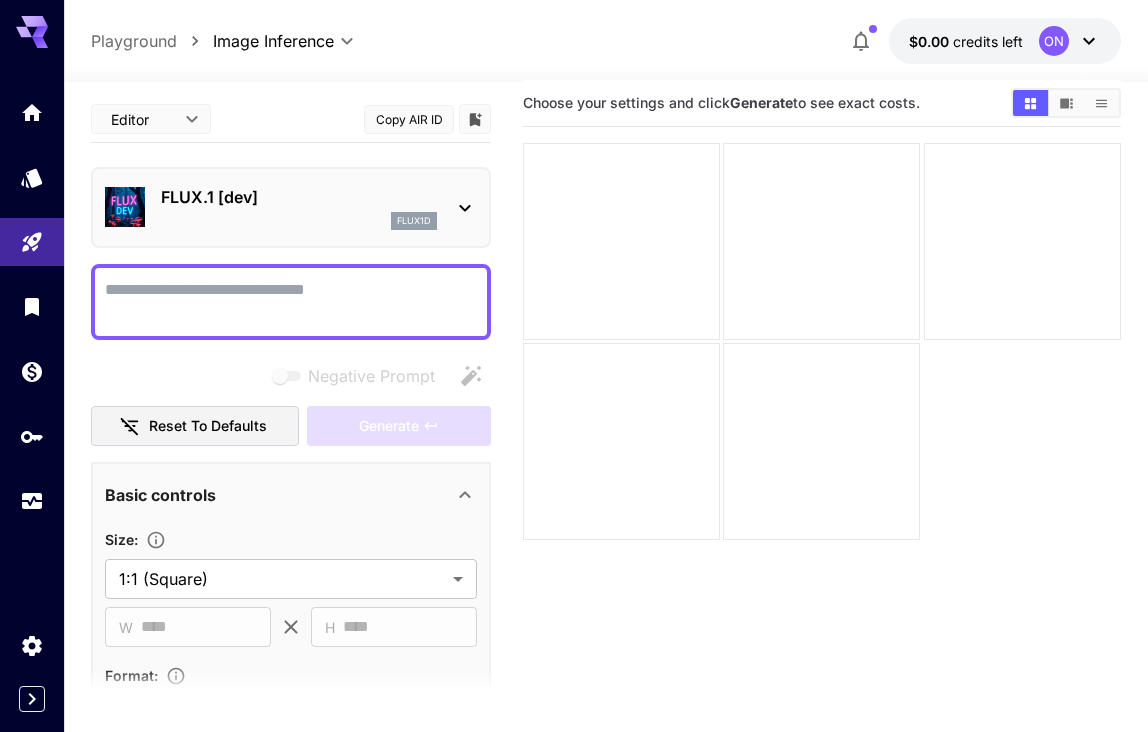 click on "FLUX.1 [dev]" at bounding box center [299, 197] 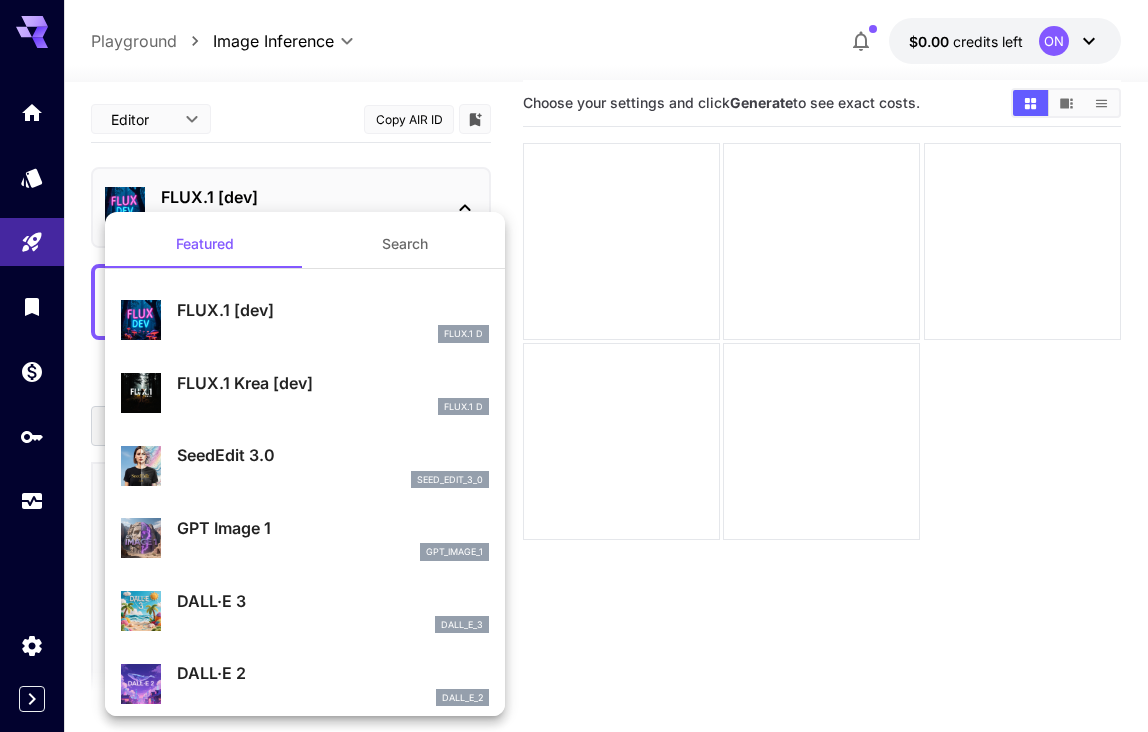 click at bounding box center [574, 366] 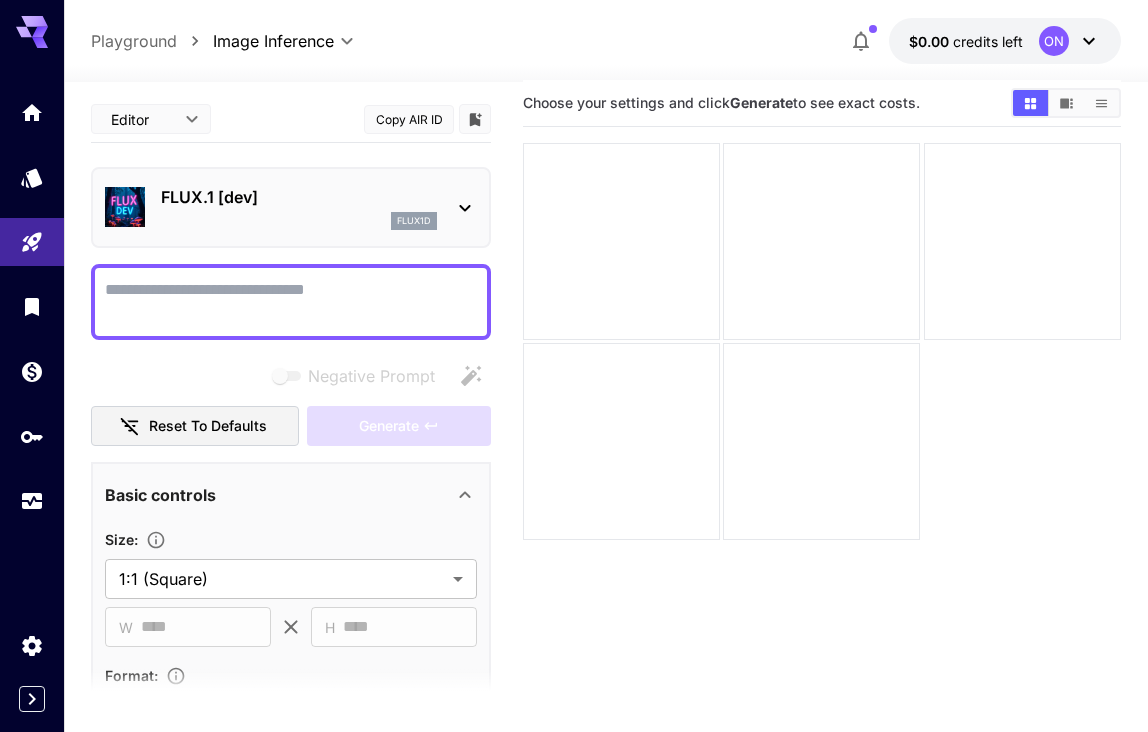 paste on "**********" 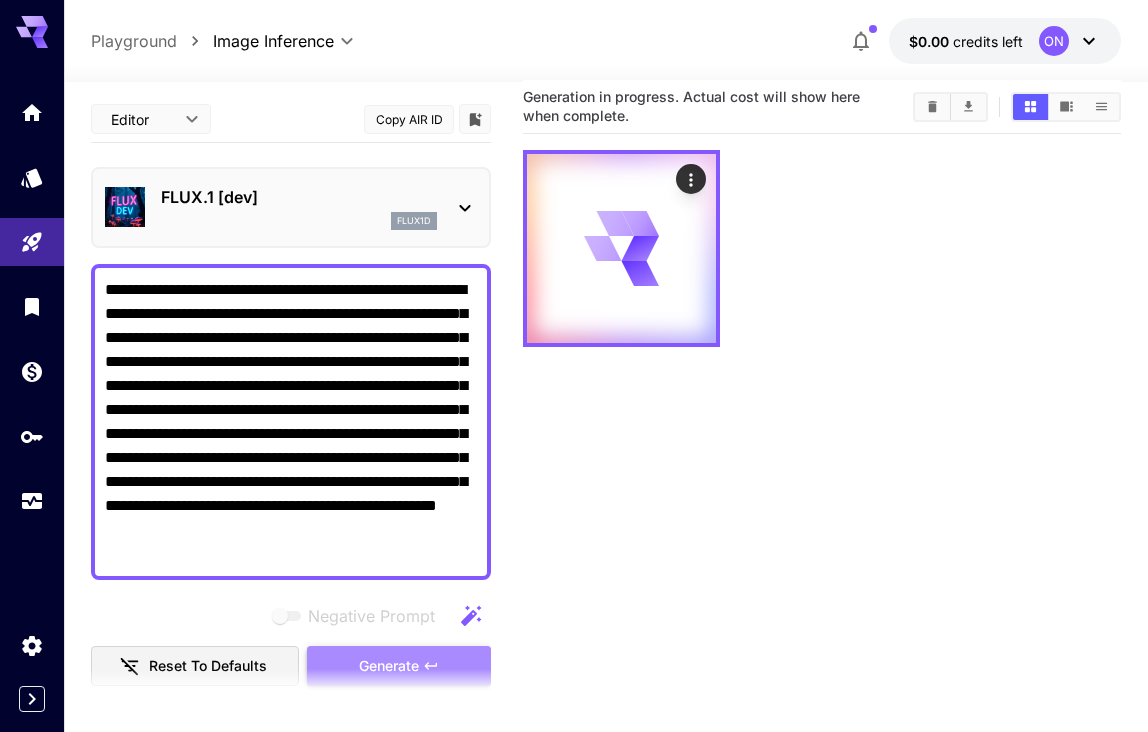 click on "Generate" at bounding box center (389, 666) 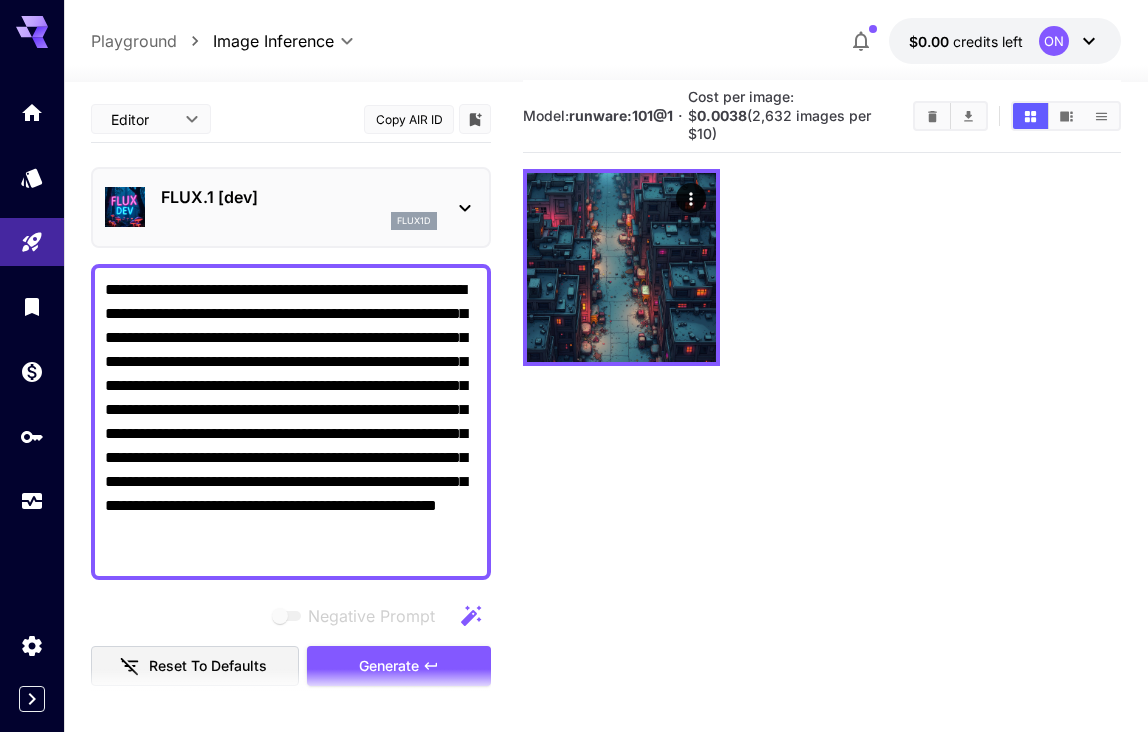 drag, startPoint x: 214, startPoint y: 384, endPoint x: 304, endPoint y: 298, distance: 124.48293 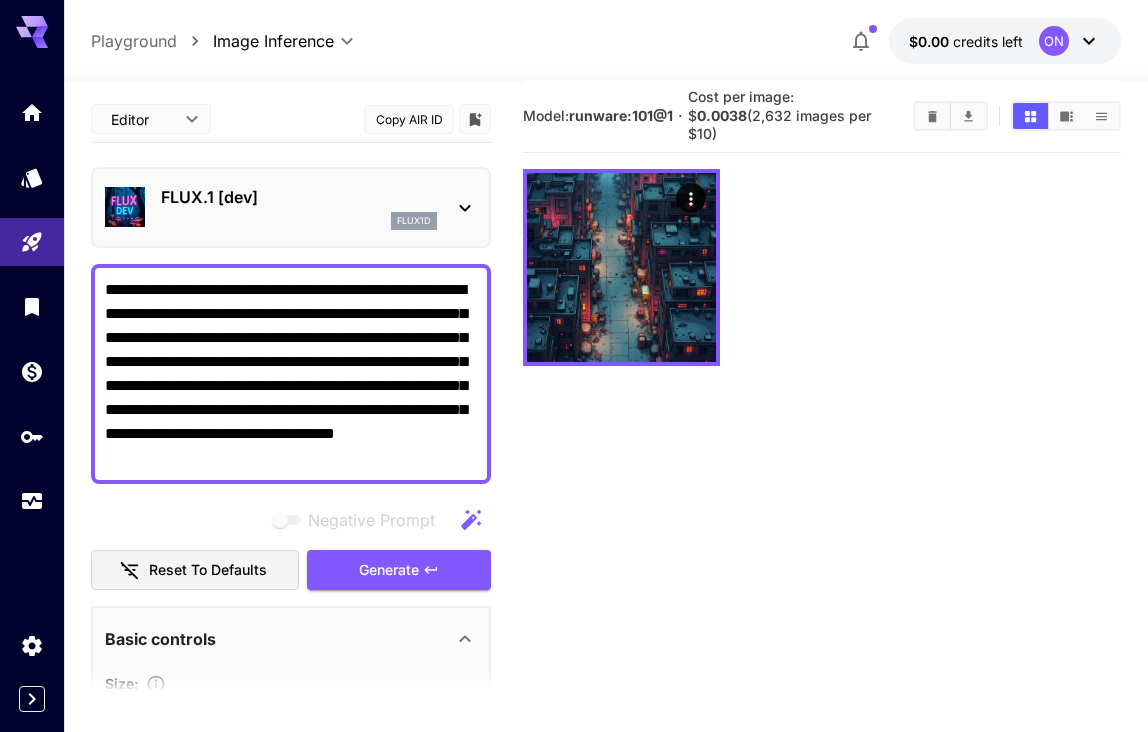 drag, startPoint x: 259, startPoint y: 408, endPoint x: 210, endPoint y: 363, distance: 66.52819 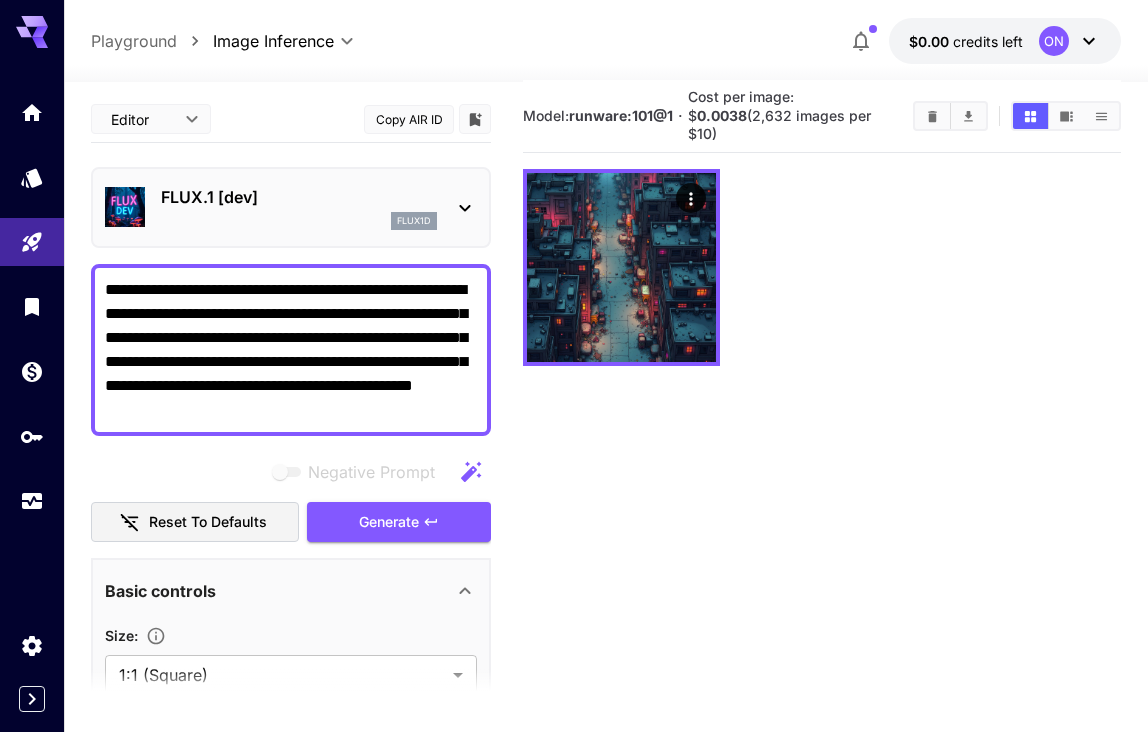 click on "**********" at bounding box center (291, 350) 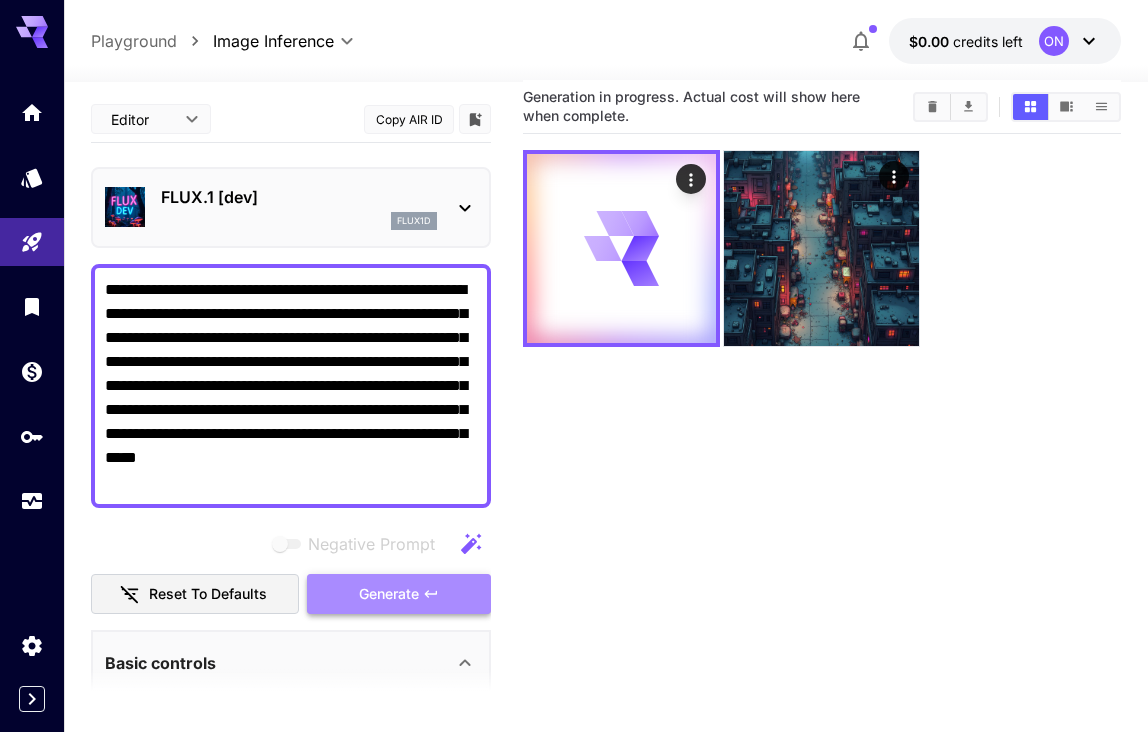 click on "Generate" at bounding box center [399, 594] 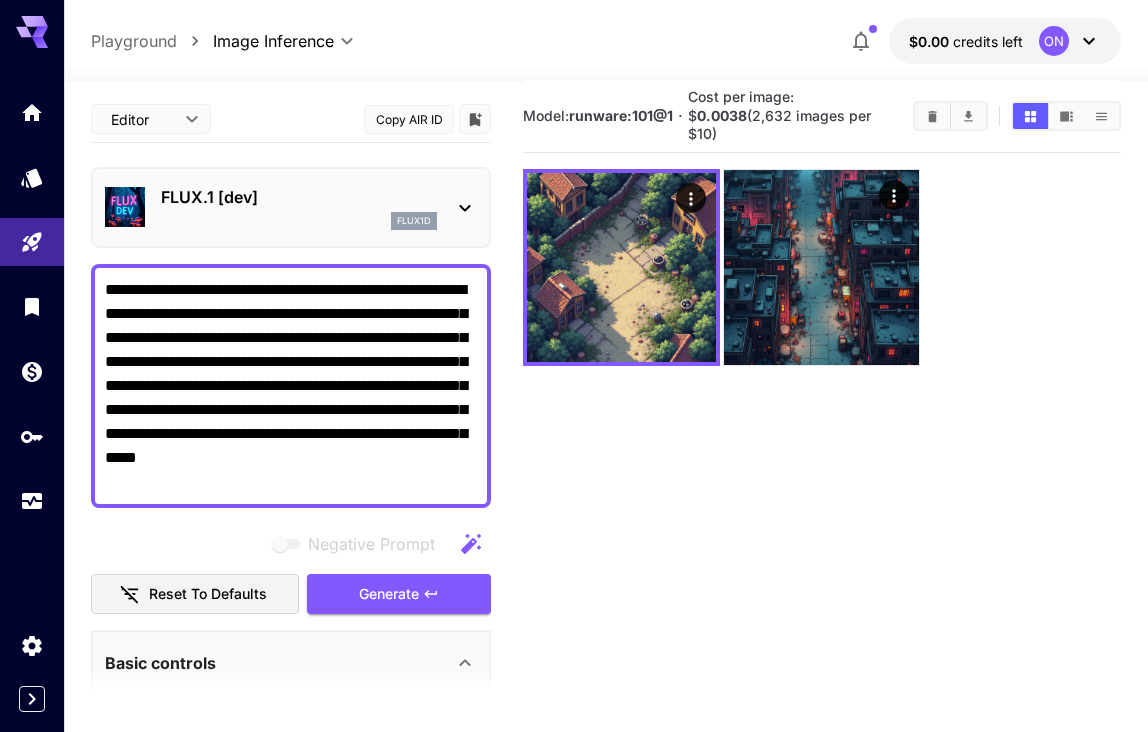 click on "**********" at bounding box center [291, 386] 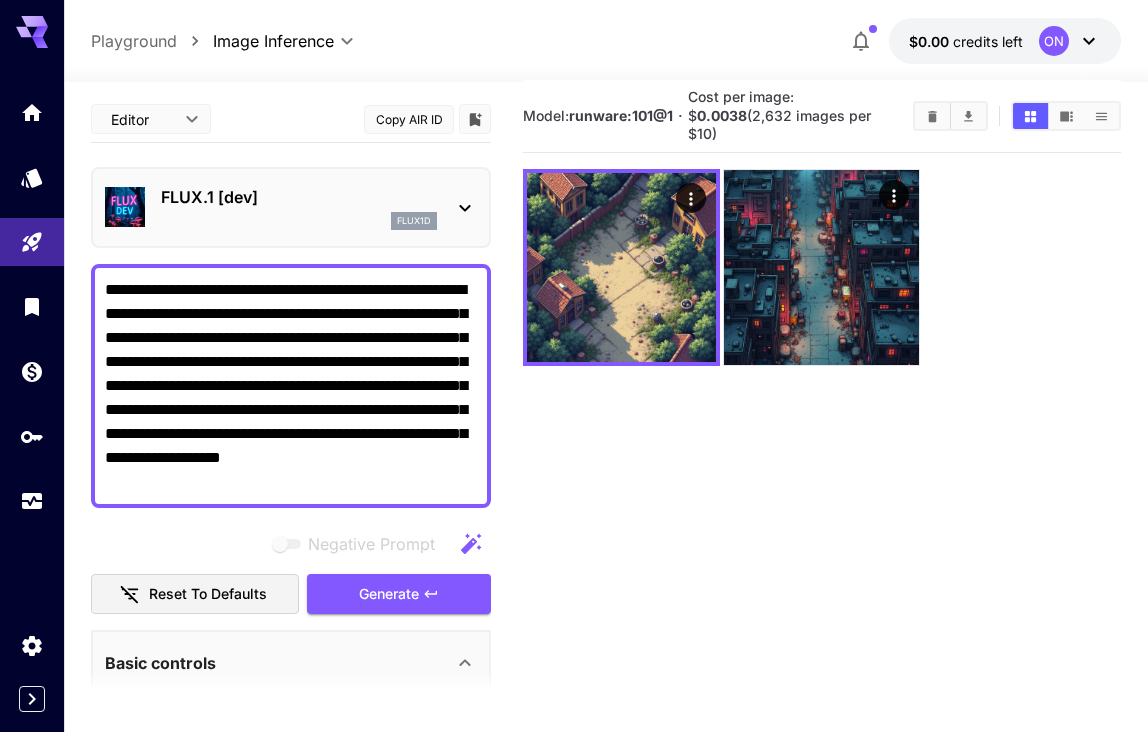 click on "**********" at bounding box center (291, 386) 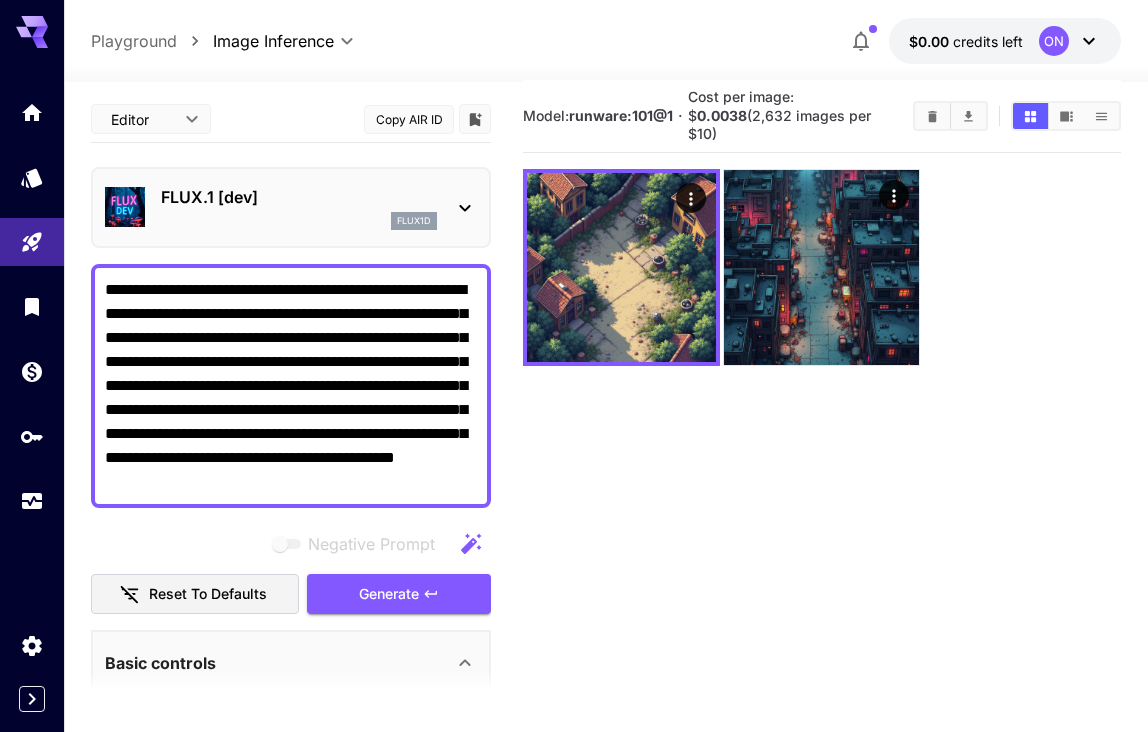 type on "**********" 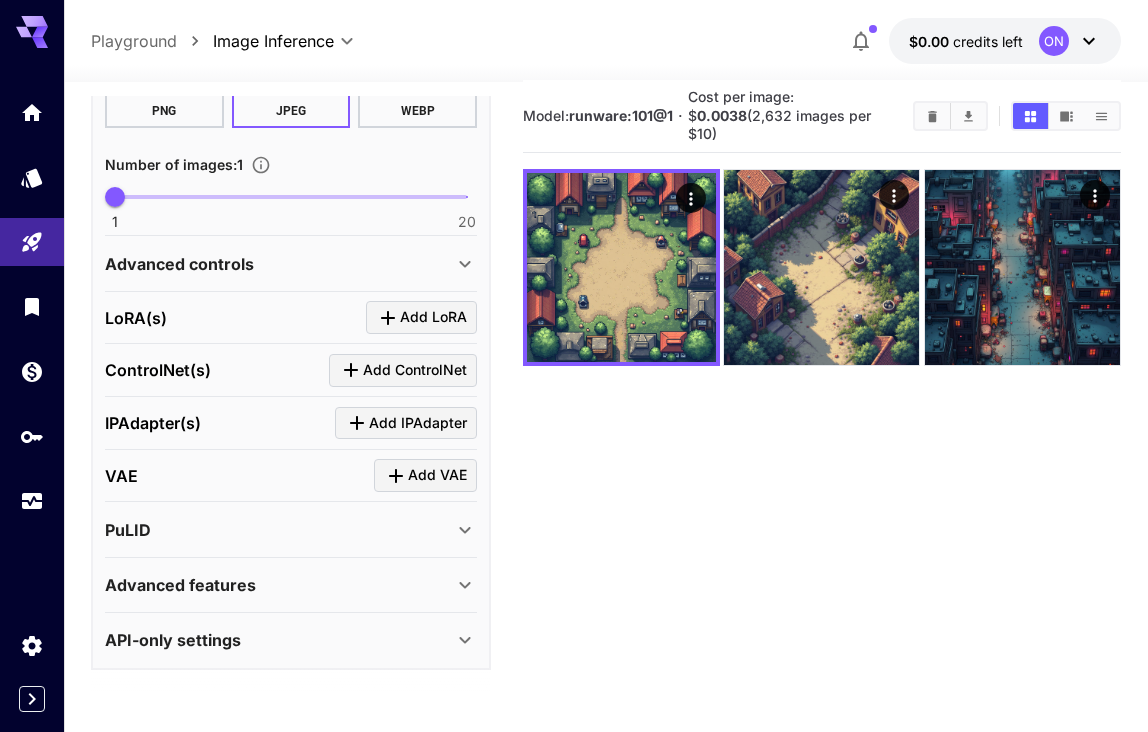 scroll, scrollTop: 767, scrollLeft: 0, axis: vertical 